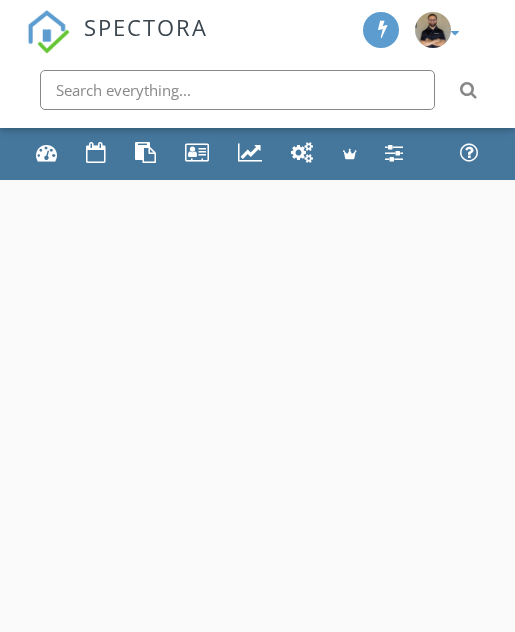 scroll, scrollTop: 0, scrollLeft: 0, axis: both 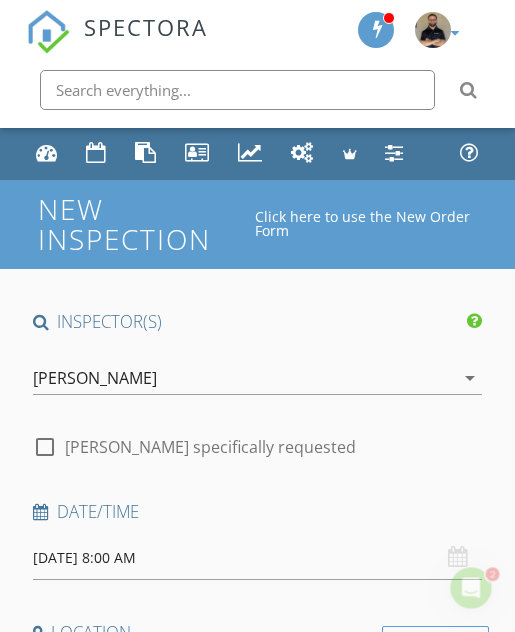 click on "[PERSON_NAME]" at bounding box center (244, 378) 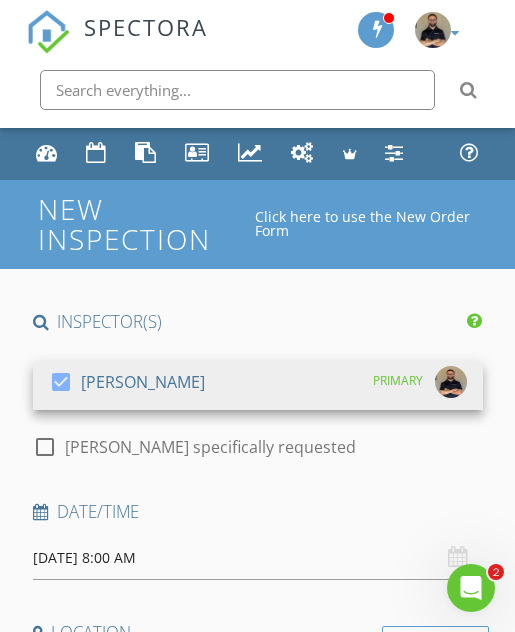 click on "check_box   [PERSON_NAME]   PRIMARY" at bounding box center [258, 386] 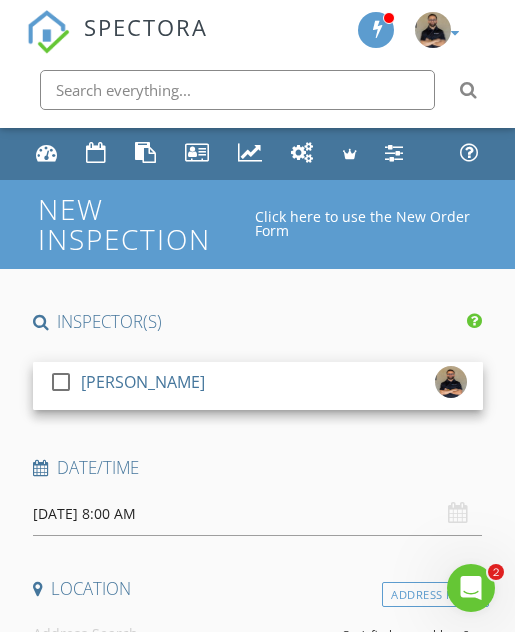 click on "INSPECTOR(S)" at bounding box center (258, 322) 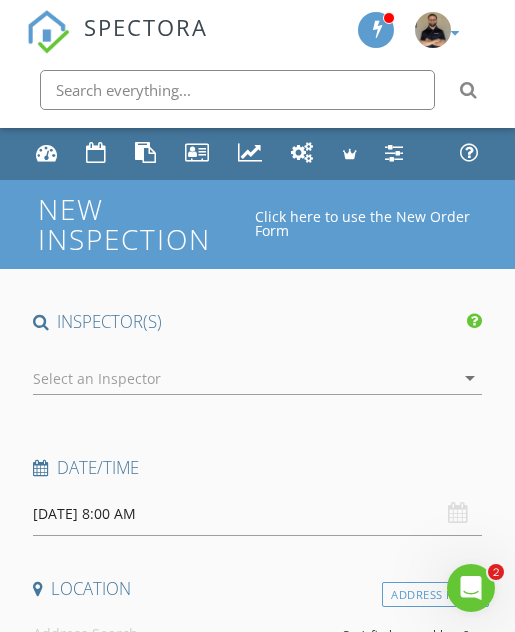click on "[DATE] 8:00 AM" at bounding box center (258, 514) 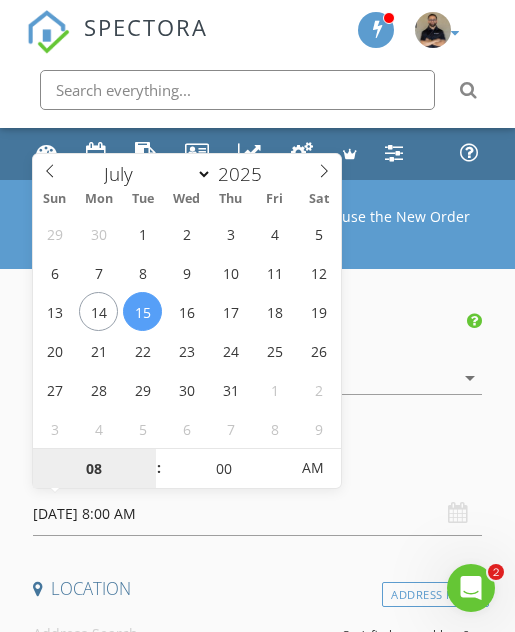 type on "07/17/2025 8:00 AM" 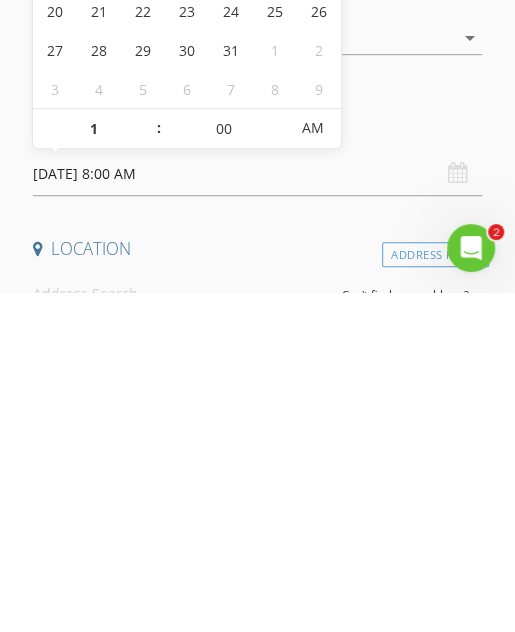 type on "01" 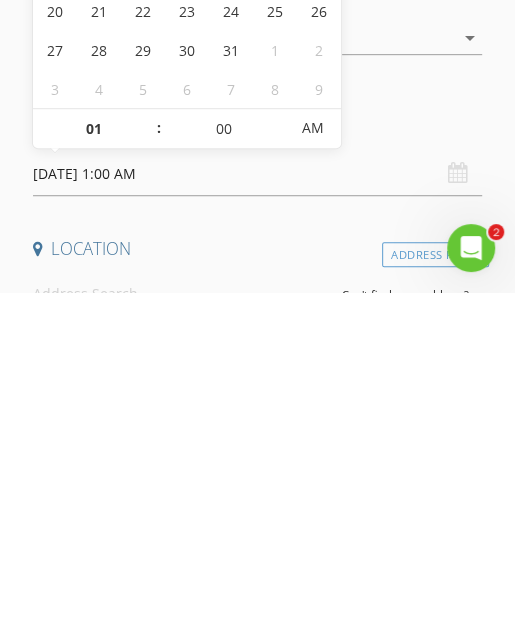 scroll, scrollTop: 340, scrollLeft: 0, axis: vertical 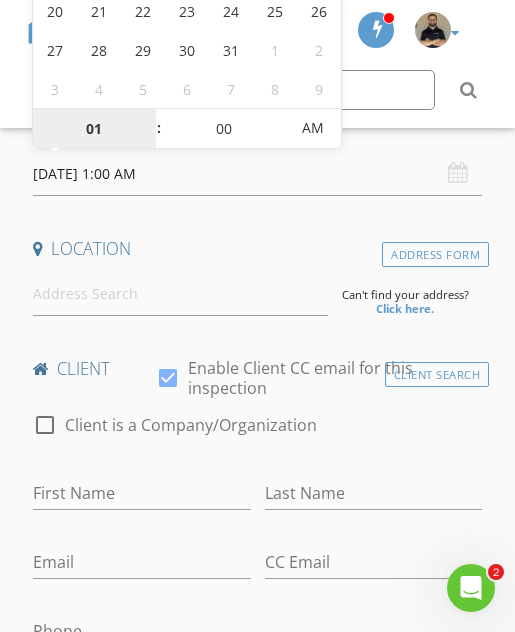 click on "01" at bounding box center (94, 129) 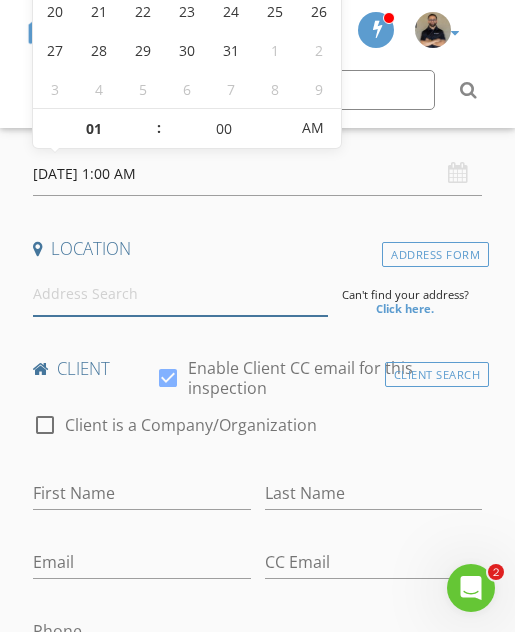 click at bounding box center [180, 294] 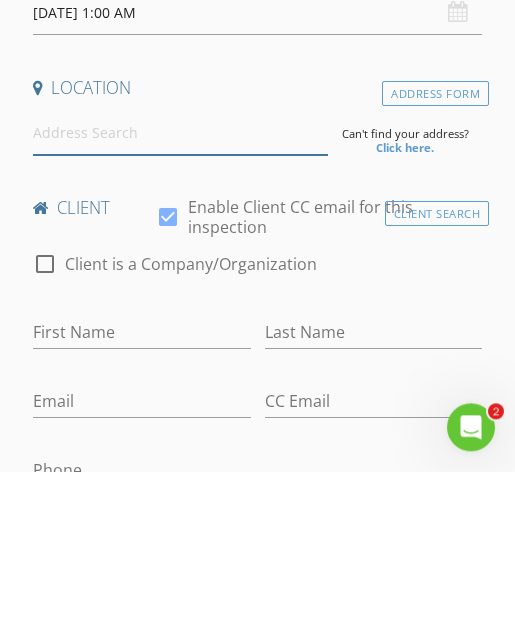 scroll, scrollTop: 500, scrollLeft: 0, axis: vertical 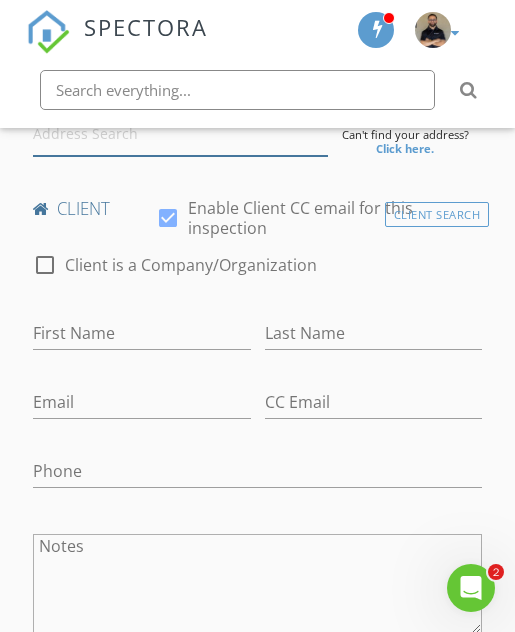 click at bounding box center (180, 134) 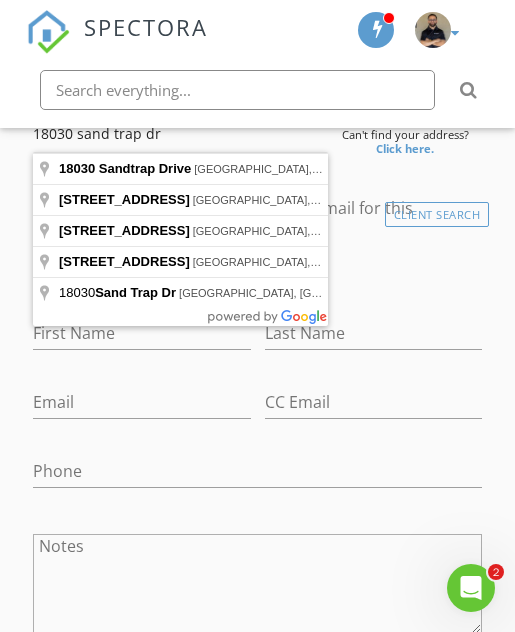 type on "18030 Sandtrap Drive, Naples, FL, USA" 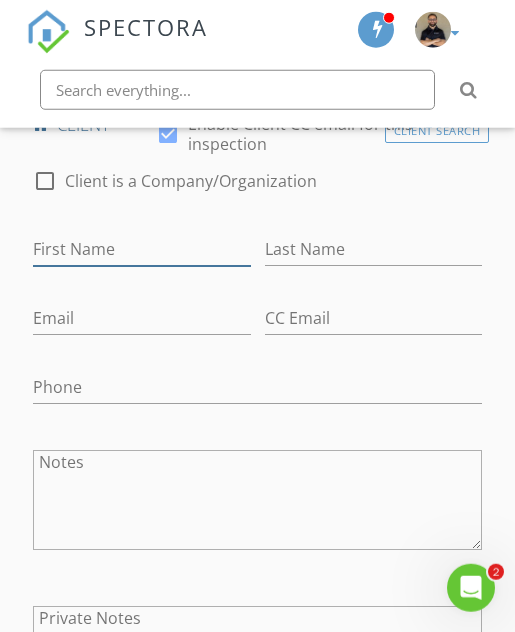 click on "First Name" at bounding box center [142, 249] 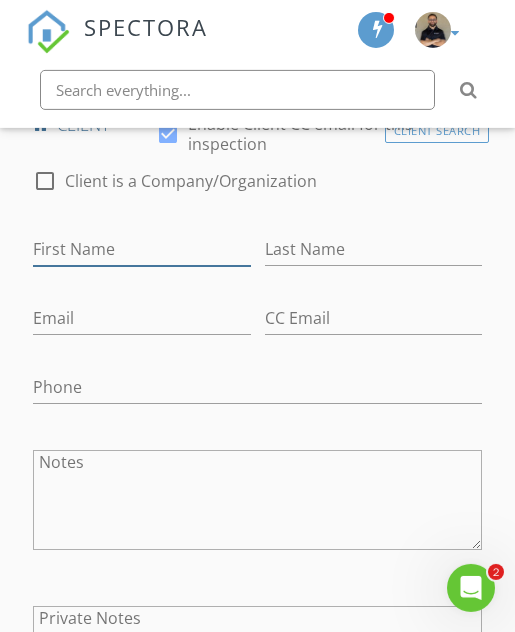 scroll, scrollTop: 817, scrollLeft: 0, axis: vertical 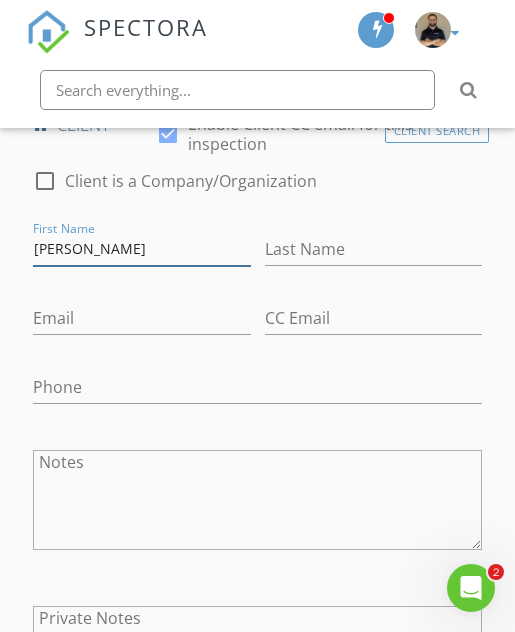 type on "[PERSON_NAME]" 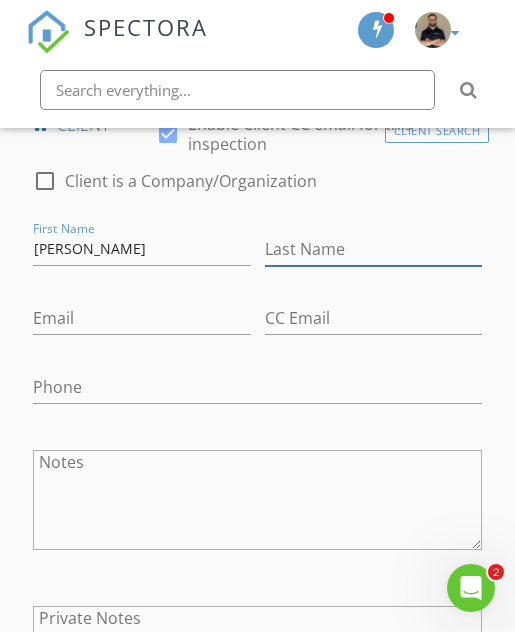 click on "Last Name" at bounding box center (374, 249) 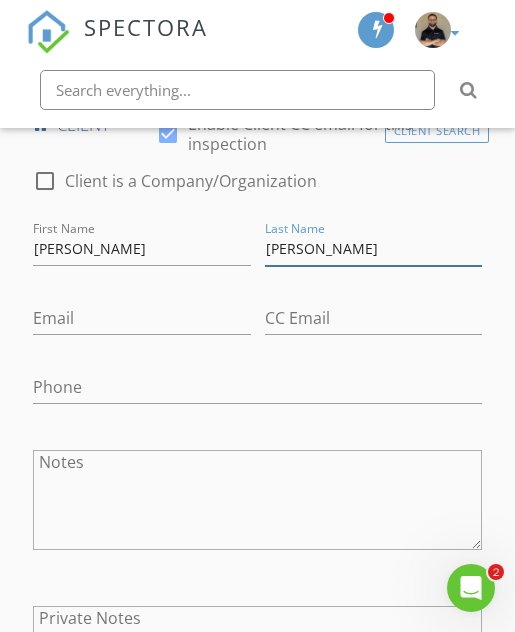 type on "[PERSON_NAME]" 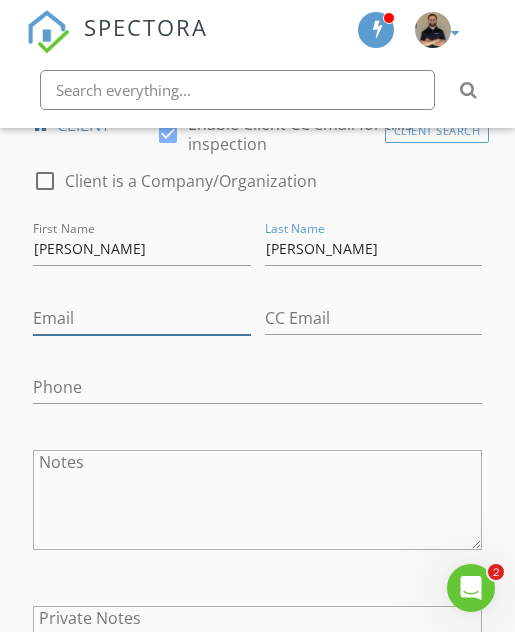 click on "Email" at bounding box center [142, 318] 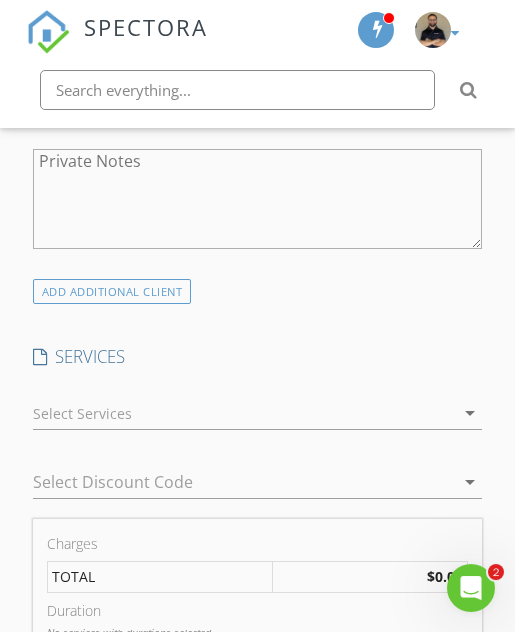 scroll, scrollTop: 1277, scrollLeft: 0, axis: vertical 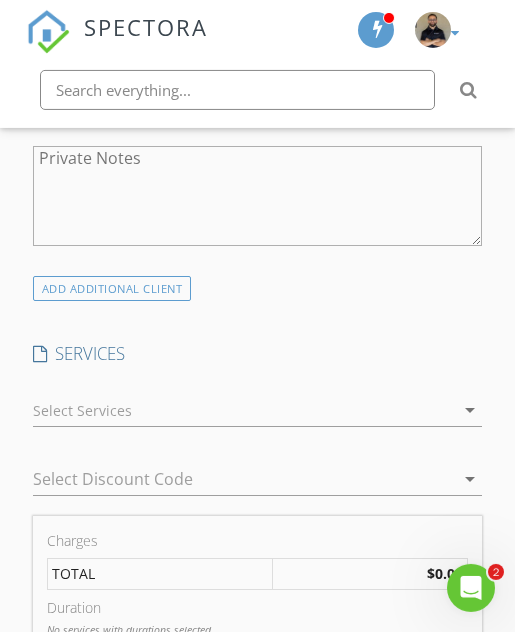 type on "Kimberly.marie@yahoo.com" 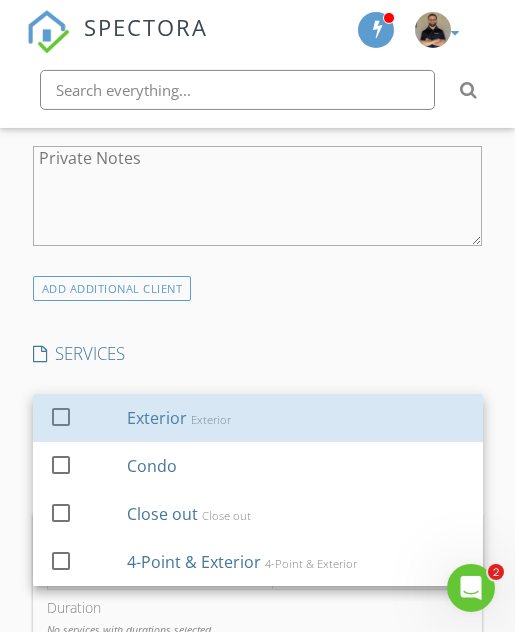 click on "Exterior" at bounding box center [210, 420] 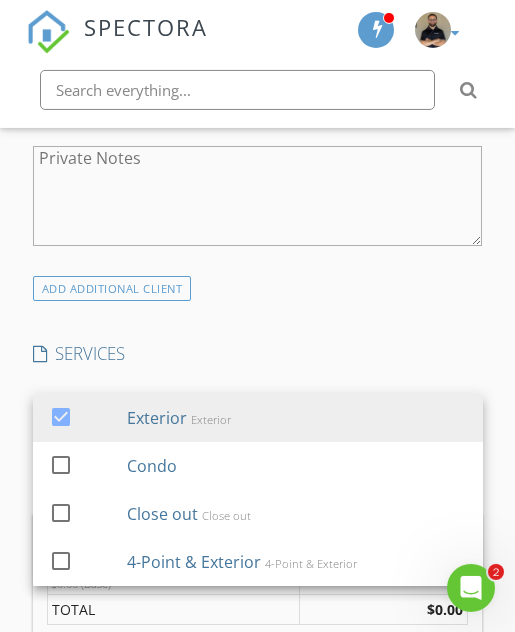 click on "INSPECTOR(S)
check_box_outline_blank   Keith Curotz     arrow_drop_down
Date/Time
07/17/2025 1:00 AM
Location
Address Search       Address 18030 Sandtrap Dr   Unit   City Naples   State FL   Zip 34114   County Collier     Square Feet 2127   Year Built 2002   Foundation arrow_drop_down
client
check_box Enable Client CC email for this inspection   Client Search     check_box_outline_blank Client is a Company/Organization     First Name Kimberly   Last Name Roy   Email Kimberly.marie@yahoo.com   CC Email   Phone           Notes   Private Notes
ADD ADDITIONAL client
SERVICES
check_box   Exterior   Exterior check_box_outline_blank   Condo   check_box_outline_blank   Close out   Close out check_box_outline_blank   4-Point & Exterior   4-Point & Exterior Exterior arrow_drop_down" at bounding box center [258, 654] 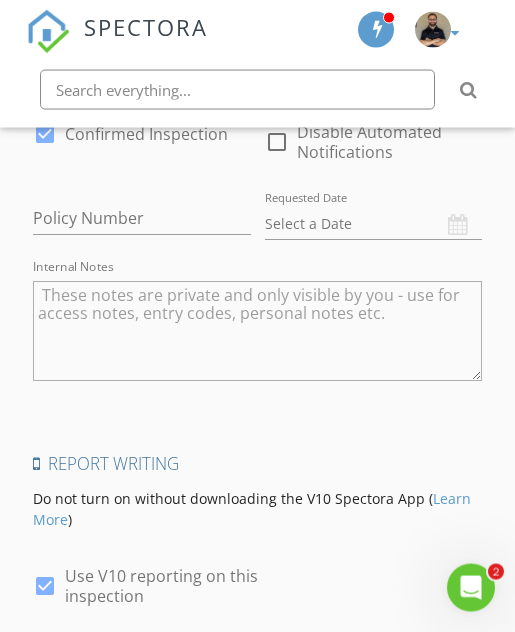 scroll, scrollTop: 2939, scrollLeft: 0, axis: vertical 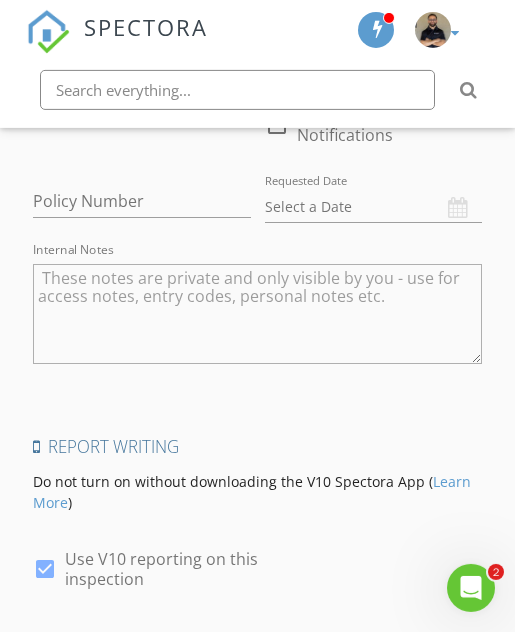 click at bounding box center [258, 314] 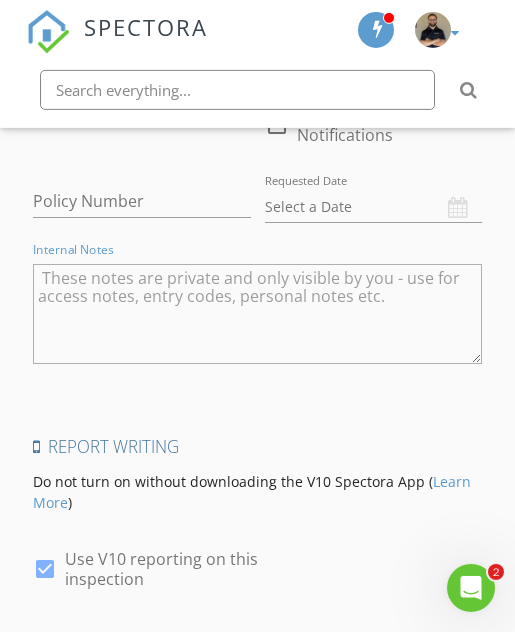 scroll, scrollTop: 2939, scrollLeft: 0, axis: vertical 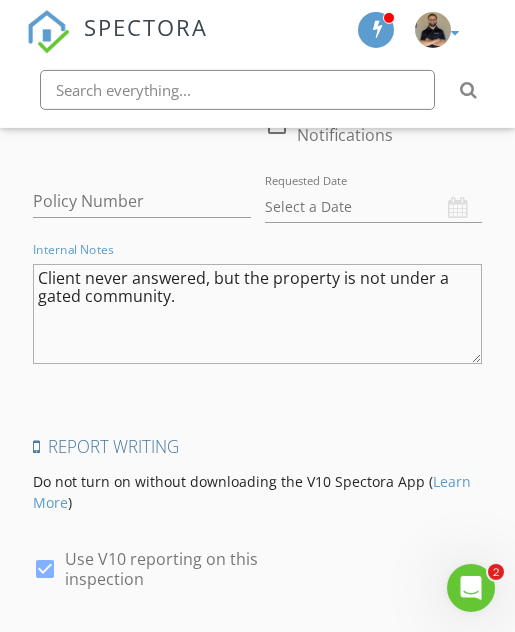 type on "Client never answered, but the property is not under a gated community." 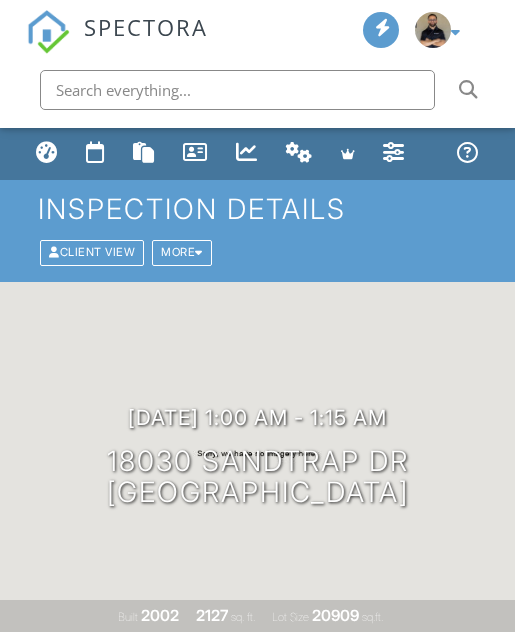 scroll, scrollTop: 0, scrollLeft: 0, axis: both 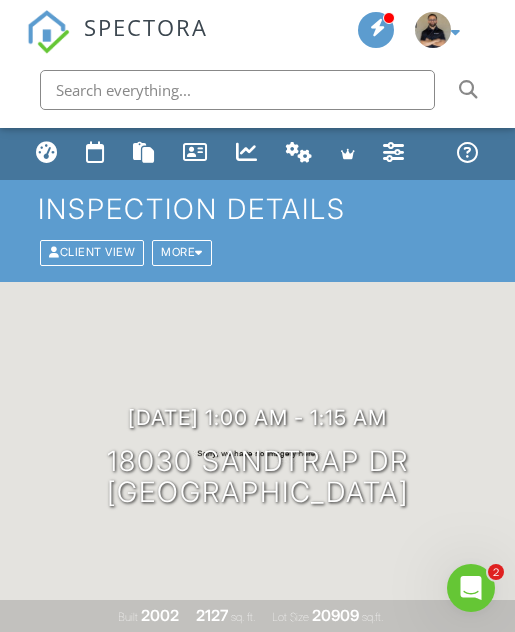 click at bounding box center (47, 152) 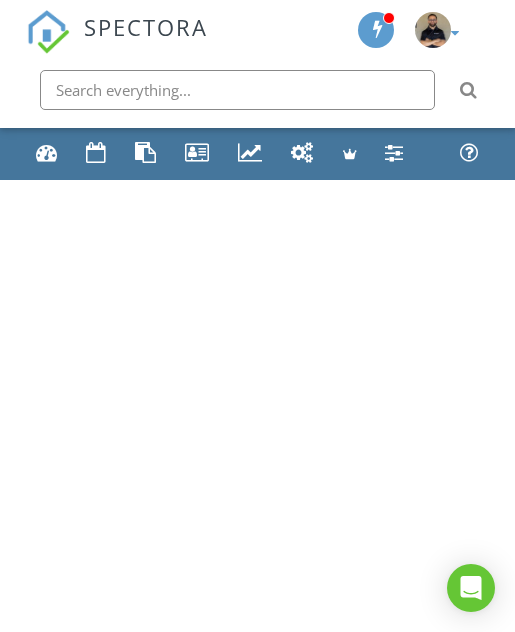 scroll, scrollTop: 0, scrollLeft: 0, axis: both 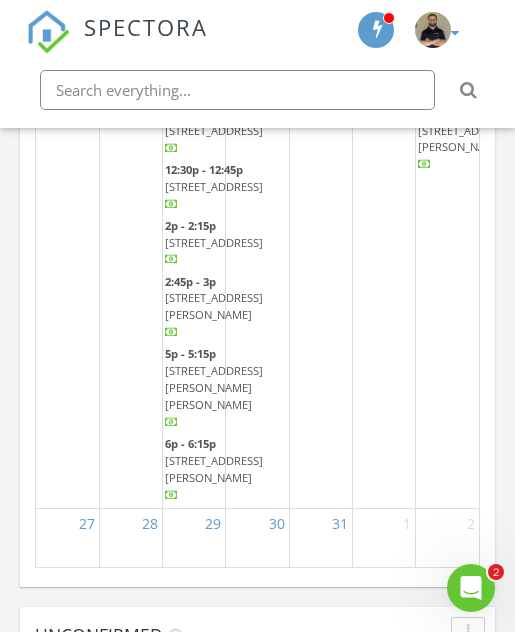 click on "19" at bounding box center [447, -210] 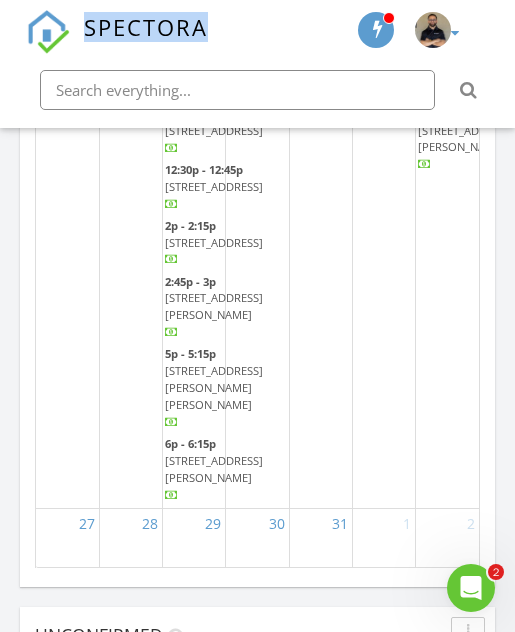 click on "Keith Curotz
Crystal Clear Inspection Services" at bounding box center [448, 32] 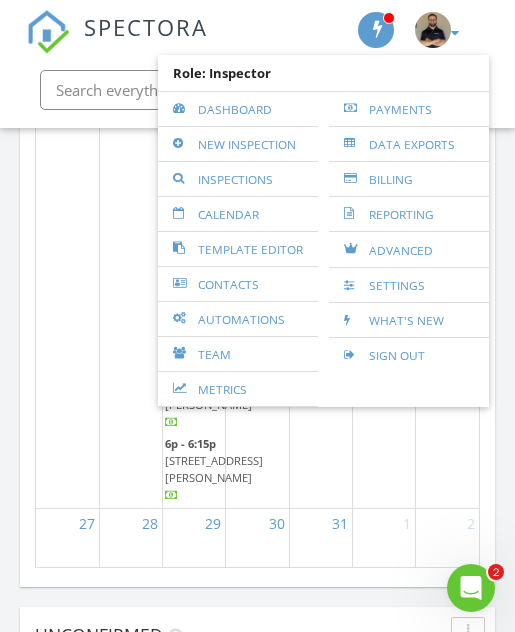 click on "13" at bounding box center (67, -210) 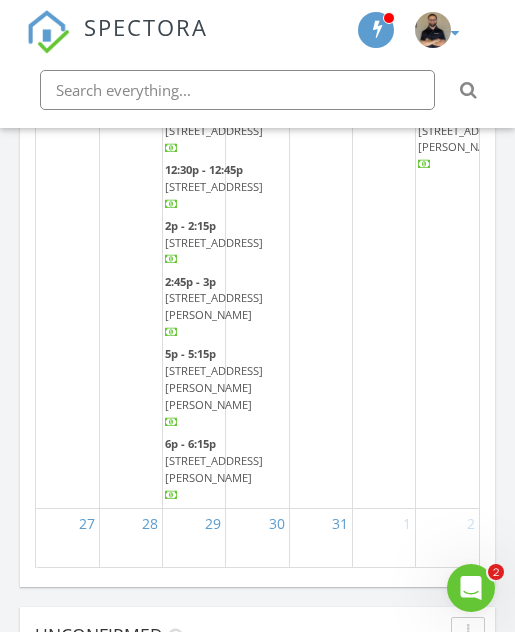 scroll, scrollTop: 1597, scrollLeft: 0, axis: vertical 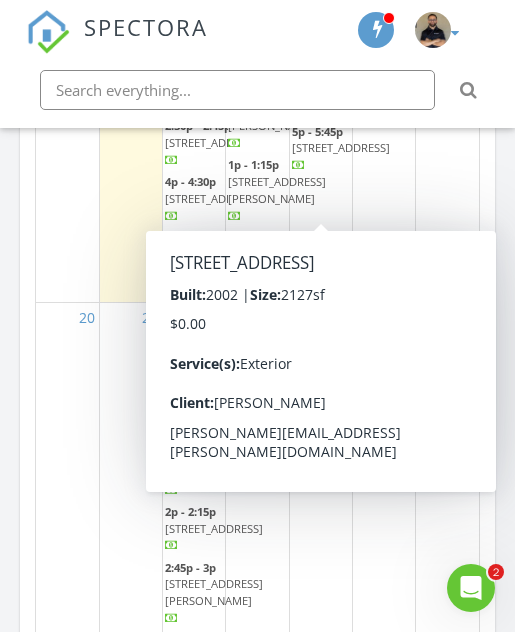 click on "18030 Sandtrap Dr, Naples 34114" at bounding box center [341, -93] 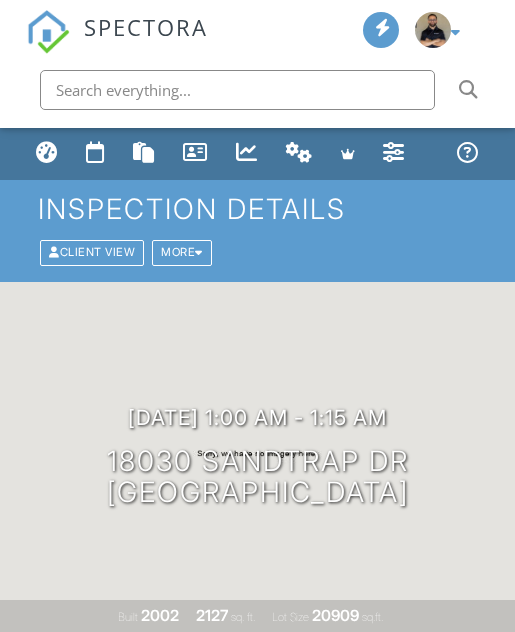 scroll, scrollTop: 101, scrollLeft: 0, axis: vertical 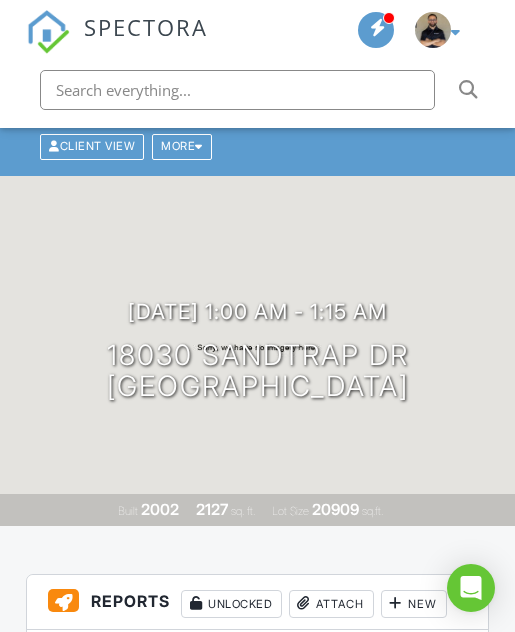 click on "[DATE]  1:00 am
- 1:15 am" at bounding box center [257, 312] 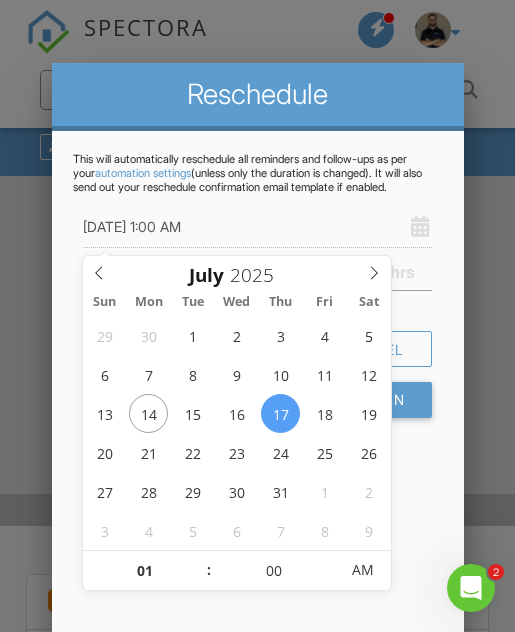 scroll, scrollTop: 0, scrollLeft: 0, axis: both 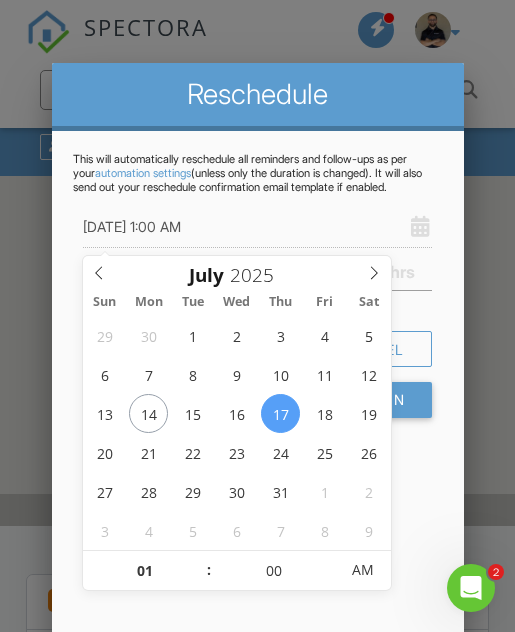type on "[DATE] 1:00 PM" 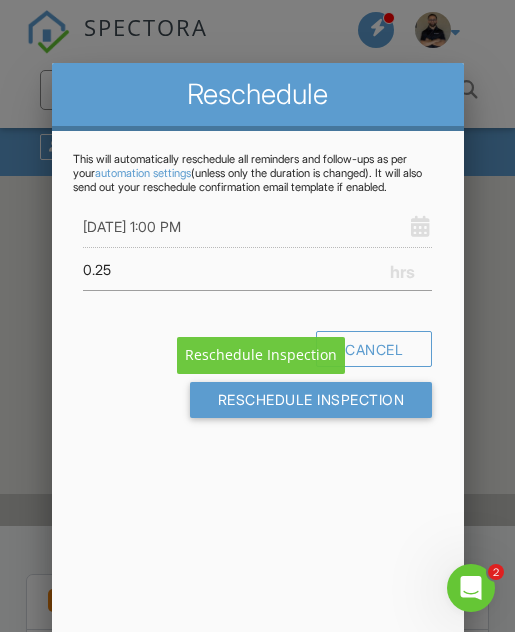 click on "Reschedule
This will automatically reschedule all reminders and follow-ups as per your  automation settings  (unless only the duration is changed). It will also send out your reschedule confirmation email template if enabled.
[DATE] 1:00 PM
0.25
Warning: this date/time is in the past.
Cancel
Reschedule Inspection" at bounding box center [258, 413] 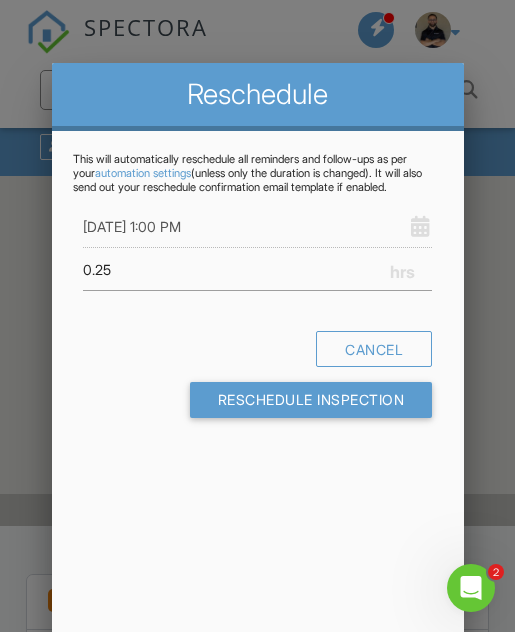 click on "SPECTORA
[PERSON_NAME]
Crystal Clear Inspection Services
Role:
Inspector
Dashboard
New Inspection
Inspections
Calendar
Template Editor
Contacts
Automations
Team
Metrics
Payments
Data Exports
Billing
Reporting
Advanced
Settings
What's New
Sign Out
Dashboard
Calendar
Templates
Contacts
Metrics
Automations
Advanced
Settings
Support Center
Inspection Details
Client View
More
Property Details
Reschedule
Reorder / Copy
Share
Cancel
[GEOGRAPHIC_DATA]
Print Order
Convert to V9
View Change Log
[DATE]  1:00 am
- 1:15 am
[STREET_ADDRESS]" at bounding box center [257, 1841] 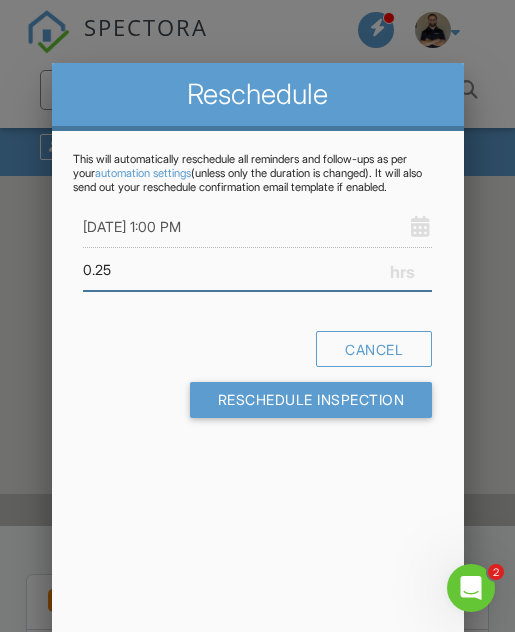 scroll, scrollTop: 105, scrollLeft: 0, axis: vertical 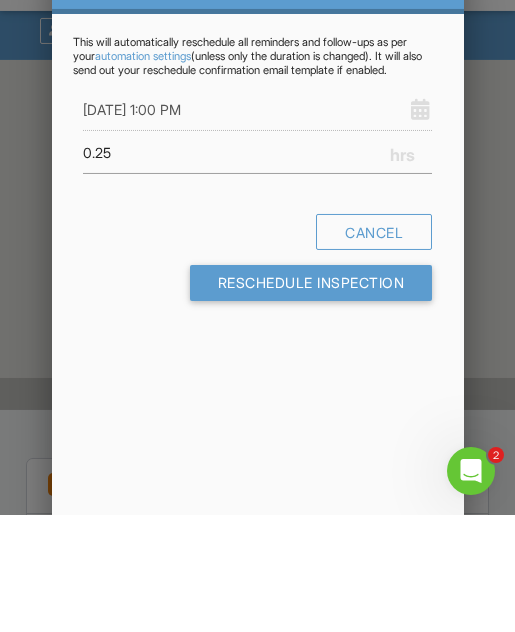 click on "Reschedule Inspection" at bounding box center (311, 400) 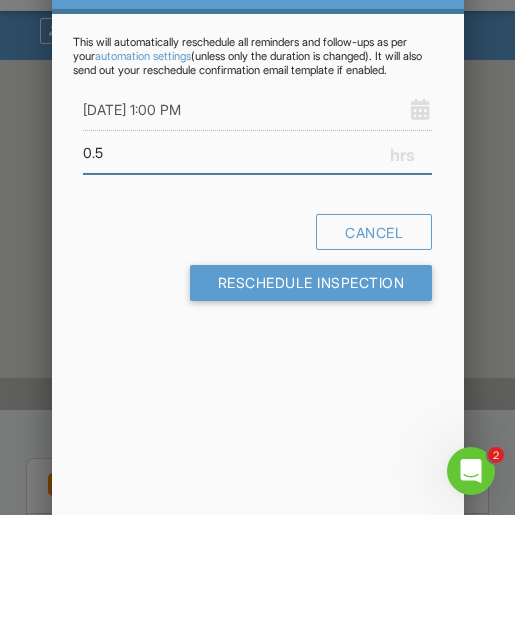 type on "0.5" 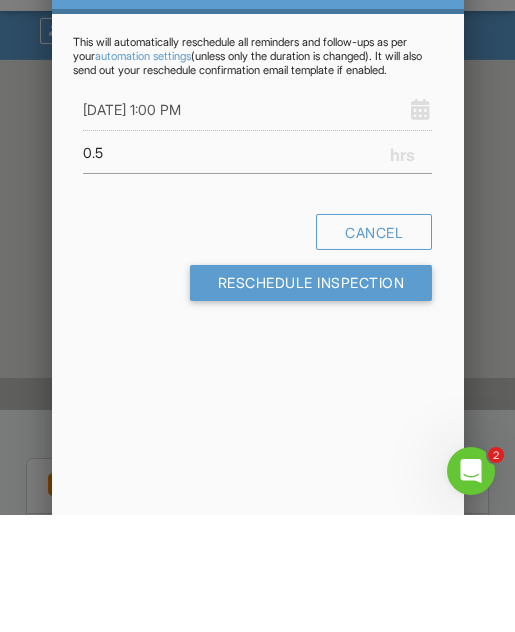click on "Reschedule Inspection" at bounding box center [311, 400] 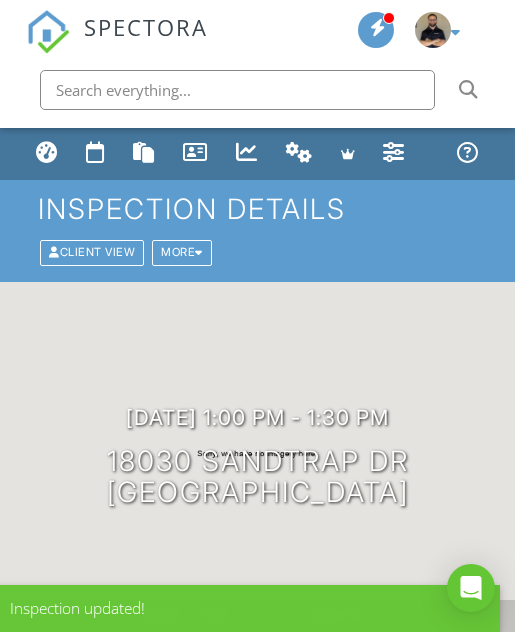 scroll, scrollTop: 0, scrollLeft: 0, axis: both 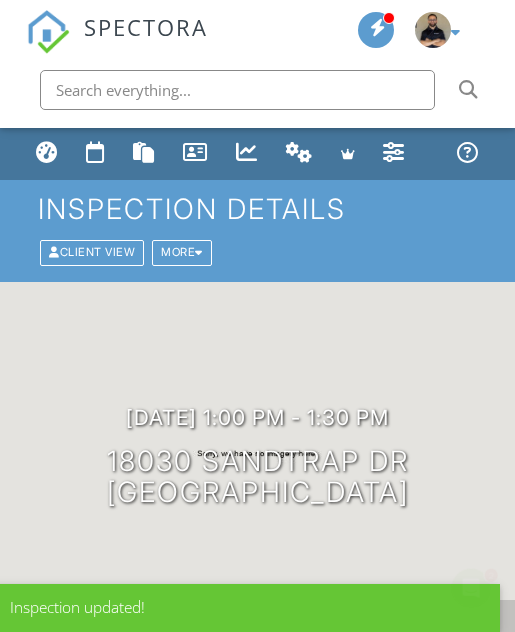 click on "Dashboard" at bounding box center [47, 154] 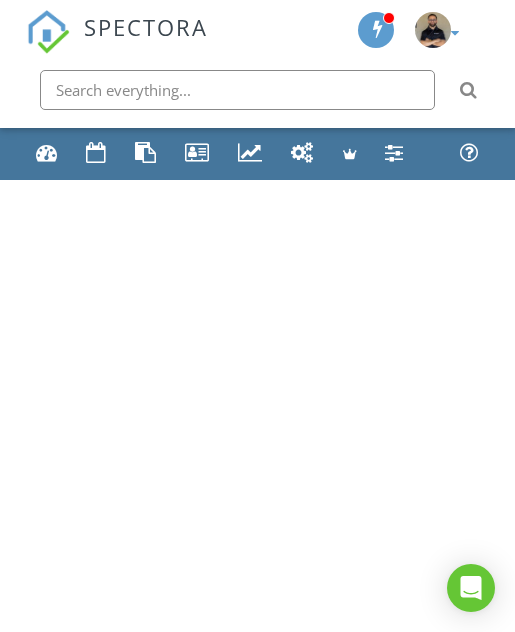 scroll, scrollTop: 0, scrollLeft: 0, axis: both 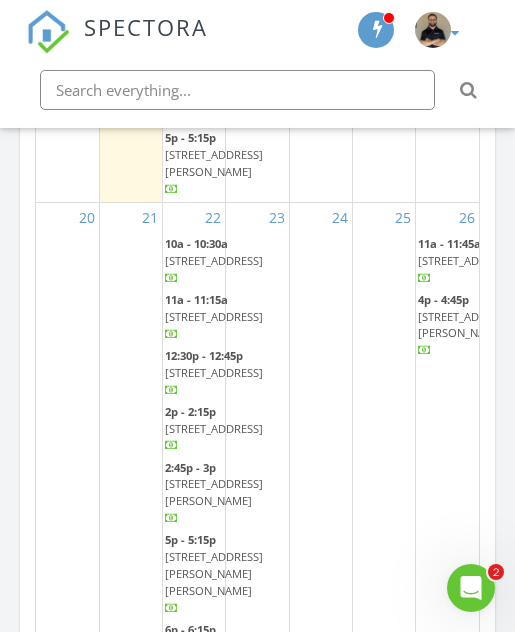 click on "19" at bounding box center [447, -24] 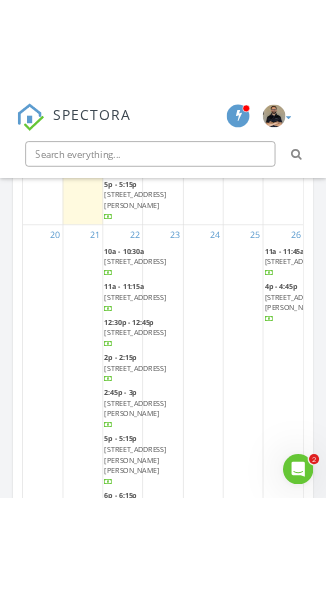 scroll, scrollTop: 2424, scrollLeft: 93, axis: both 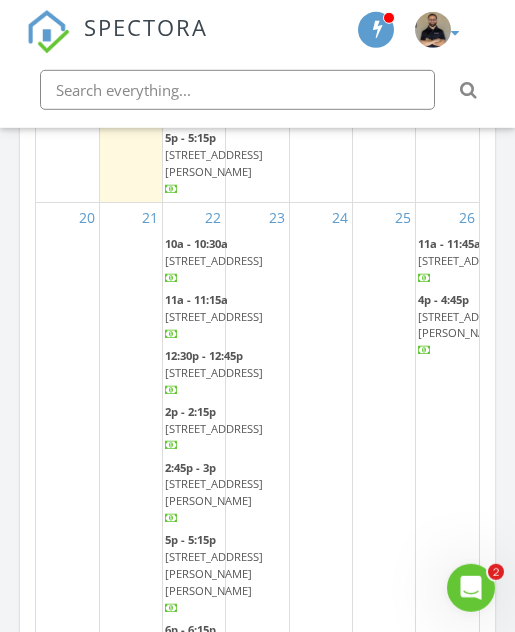 click on "Today
Keith Curotz
2:00 pm
3163 NW 13th Ct, Fort Lauderdale, FL 33311
Keith Curotz
New Inspection     New Quote         Map               1 + − Leaflet  |  © MapTiler   © OpenStreetMap contributors     In Progress
Keith Curotz
06/30/25 12:00 pm   9545 Tavernier Dr, Boca Raton, FL 33496
Keith Curotz
07/09/25 1:30 pm   12754 Westport Cir, Wellington, FL 33414
Keith Curotz
07/10/25 1:00 pm   3931 Valentia Way, Naples, FL 34119
Keith Curotz
07/10/25 4:00 pm   12336 NW 52nd Ct, Coral Springs, FL 33076
Keith Curotz
Calendar                 July 2025 today list day week cal wk 4 wk month Sun Mon Tue Wed Thu Fri Sat 29 30
12p - 12:45p" at bounding box center (257, -317) 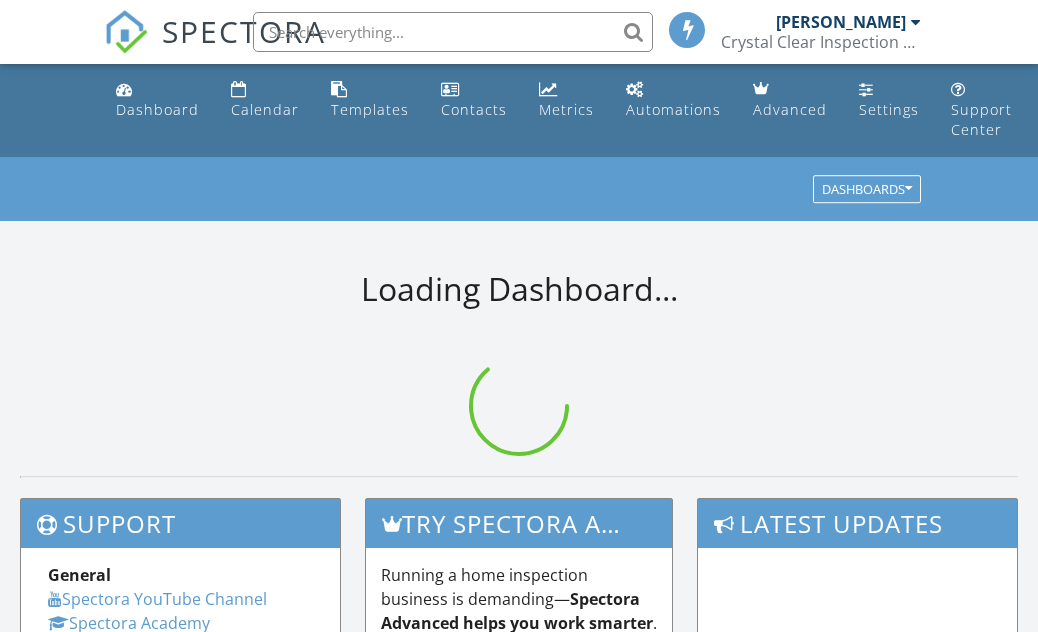 scroll, scrollTop: 0, scrollLeft: 0, axis: both 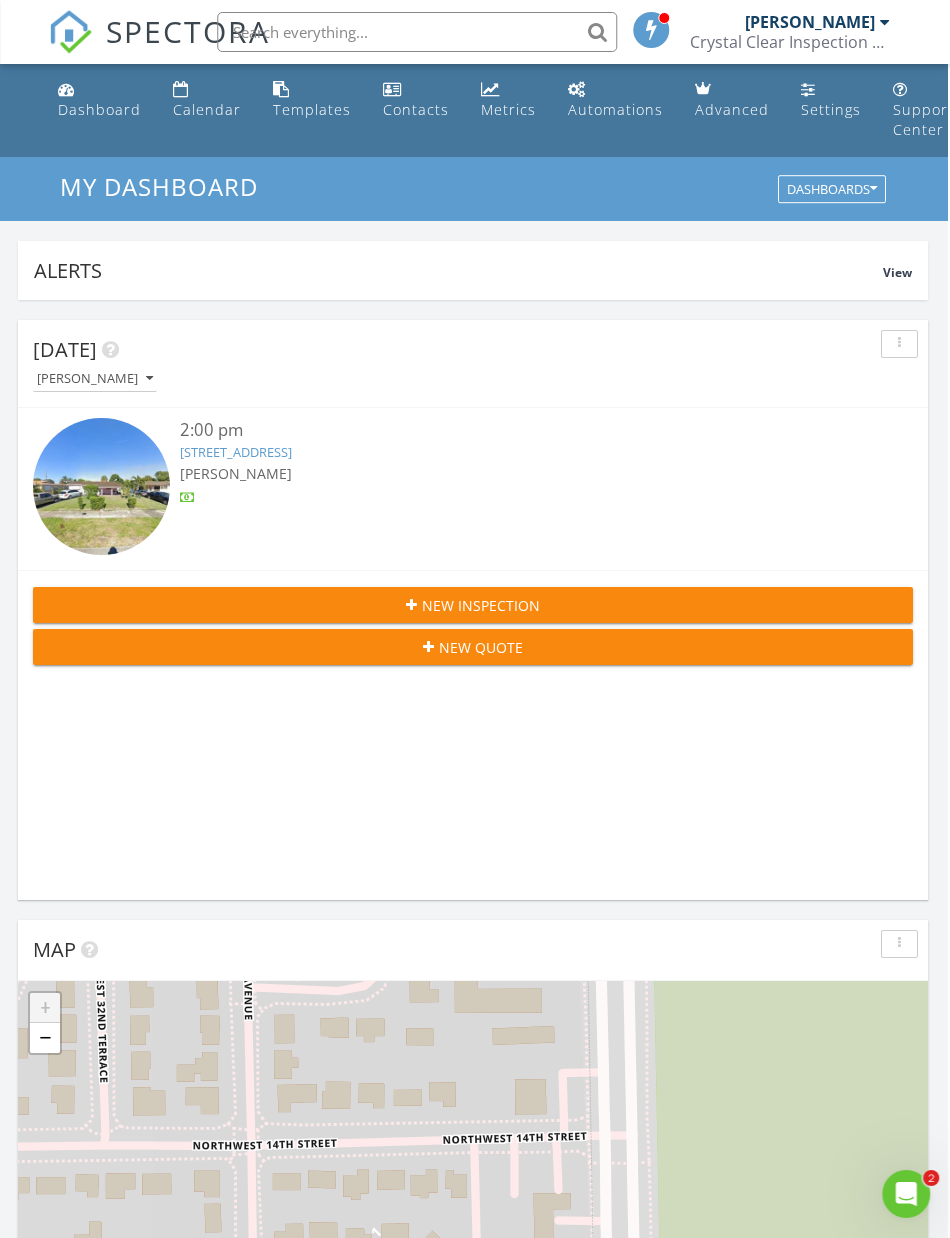click on "Dashboard" at bounding box center [99, 100] 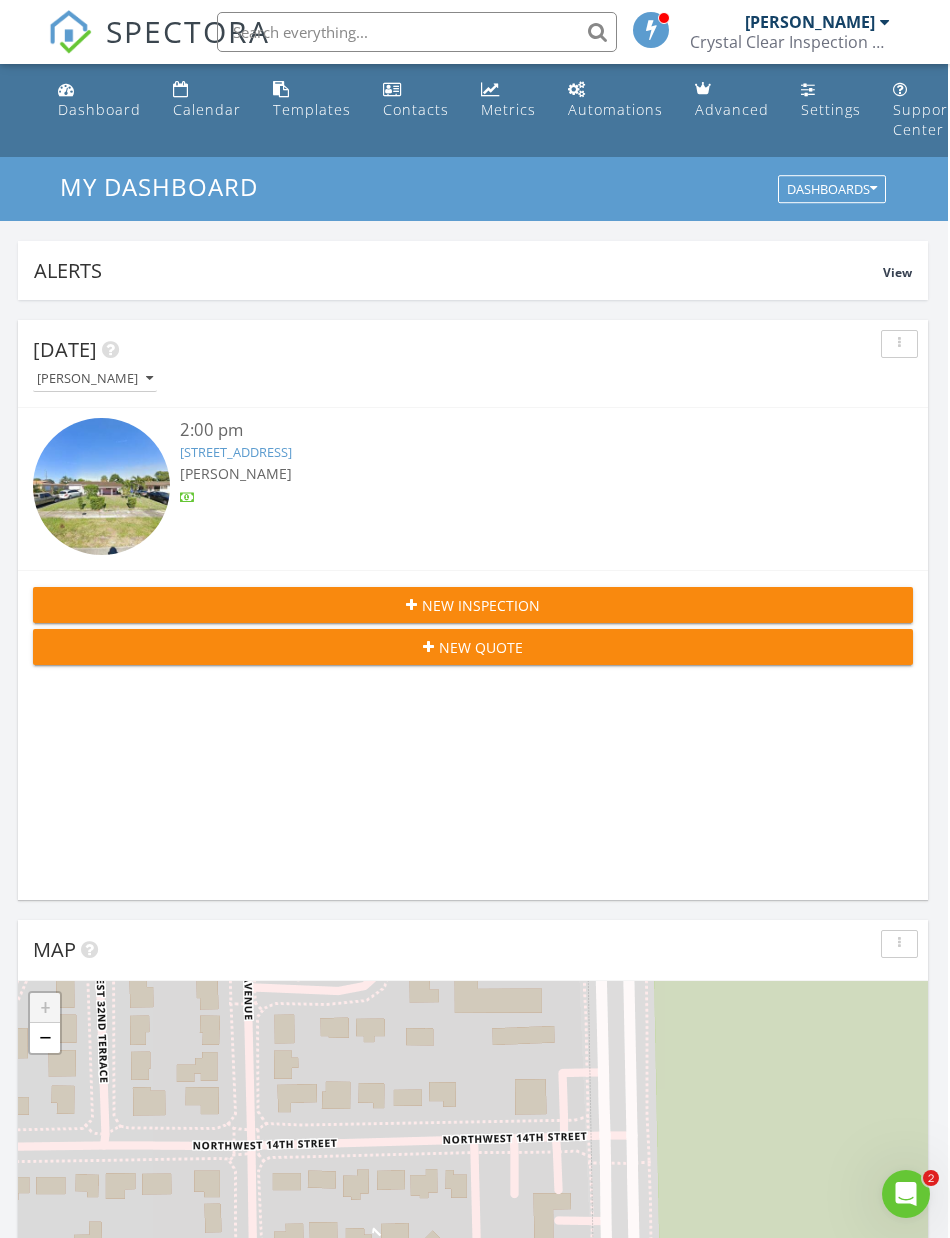 click on "Dashboard" at bounding box center [99, 109] 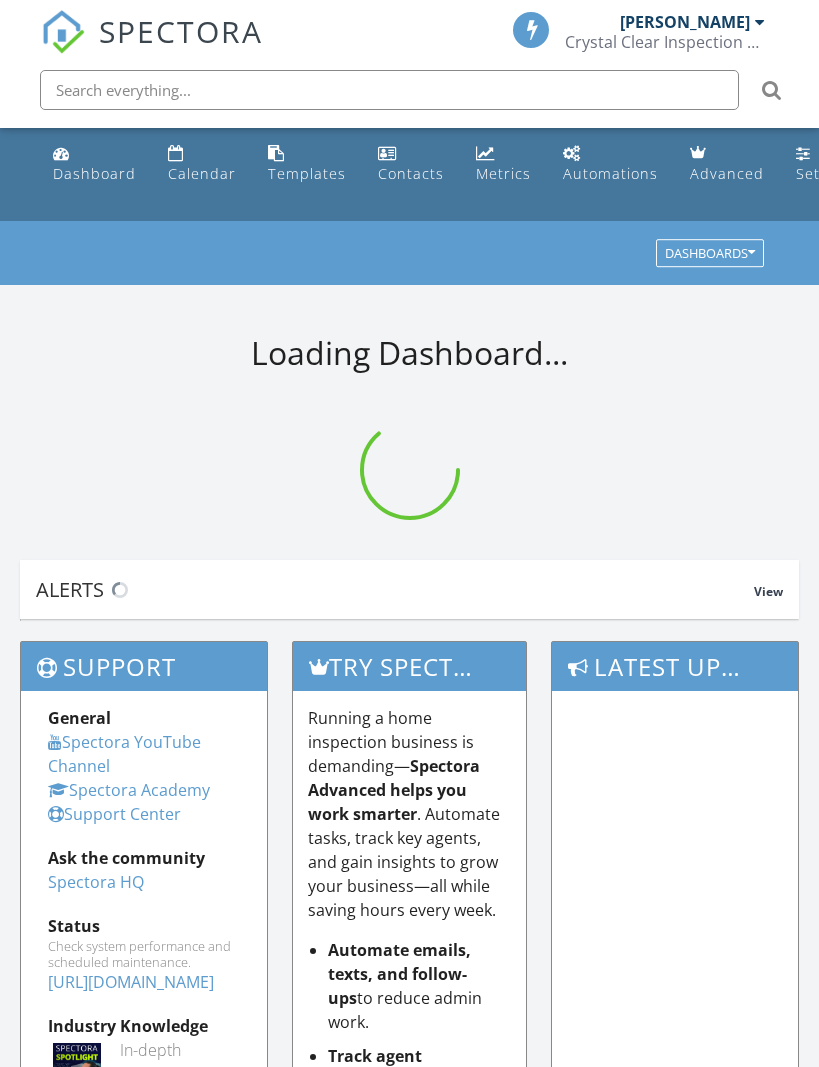 scroll, scrollTop: 0, scrollLeft: 0, axis: both 